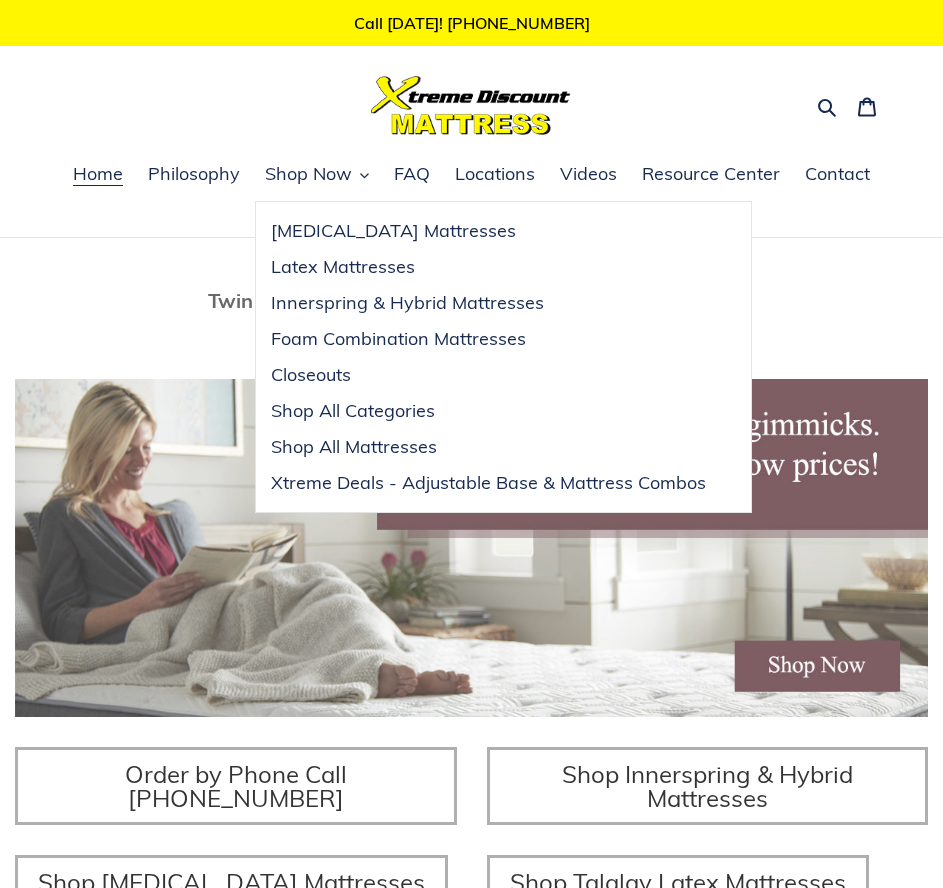 scroll, scrollTop: 0, scrollLeft: 0, axis: both 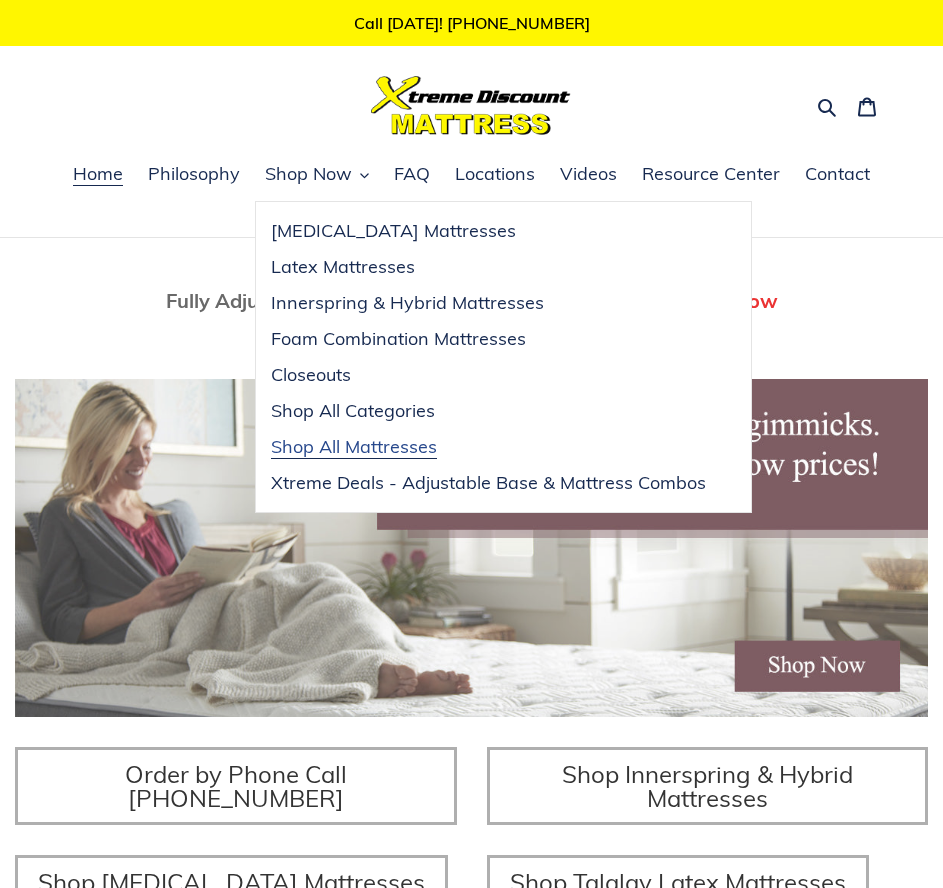 click on "Shop All Mattresses" at bounding box center (354, 447) 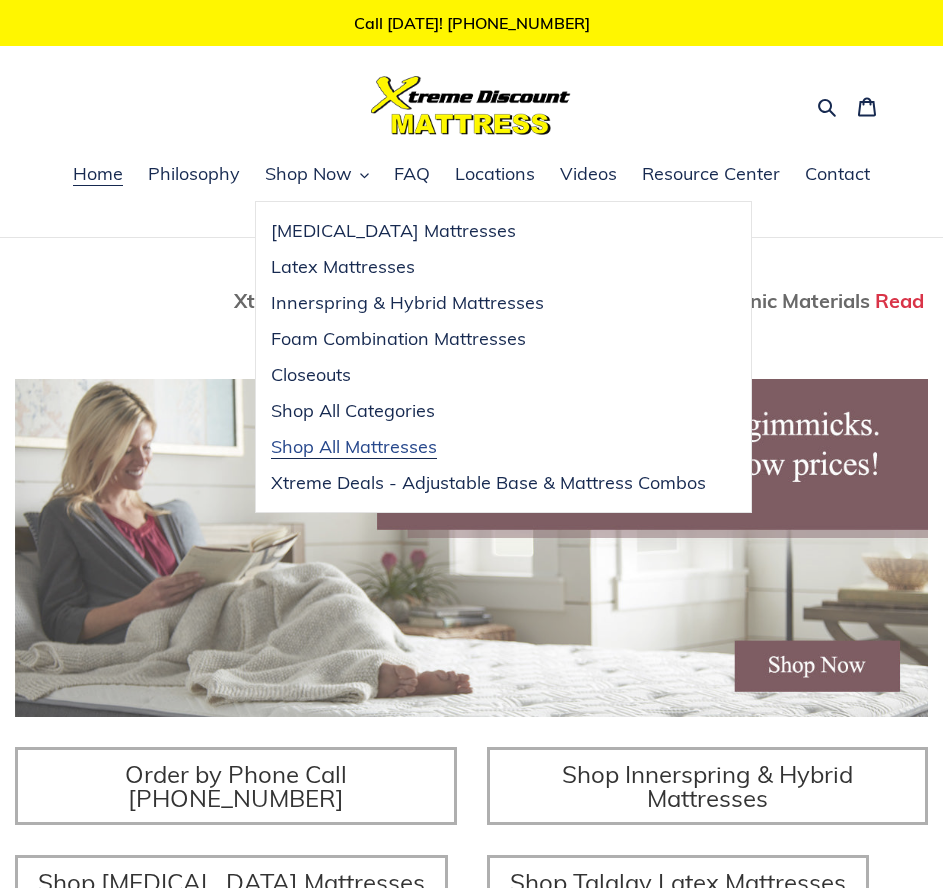 scroll, scrollTop: 0, scrollLeft: 1826, axis: horizontal 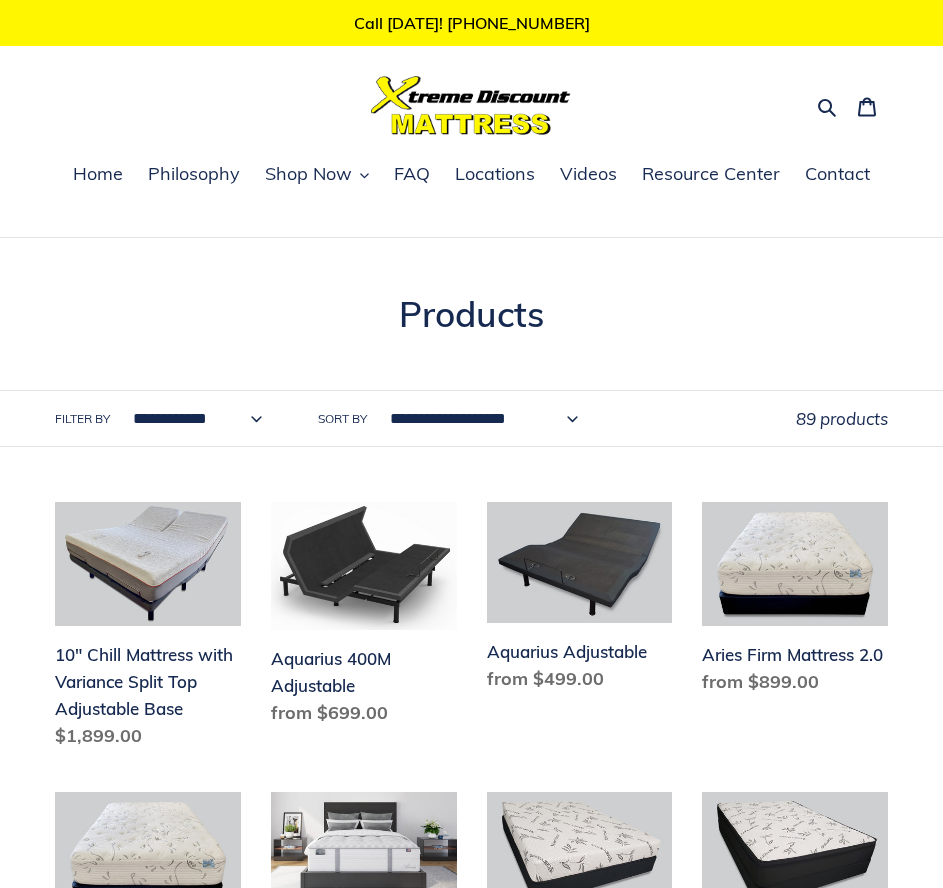 click on "**********" at bounding box center (192, 418) 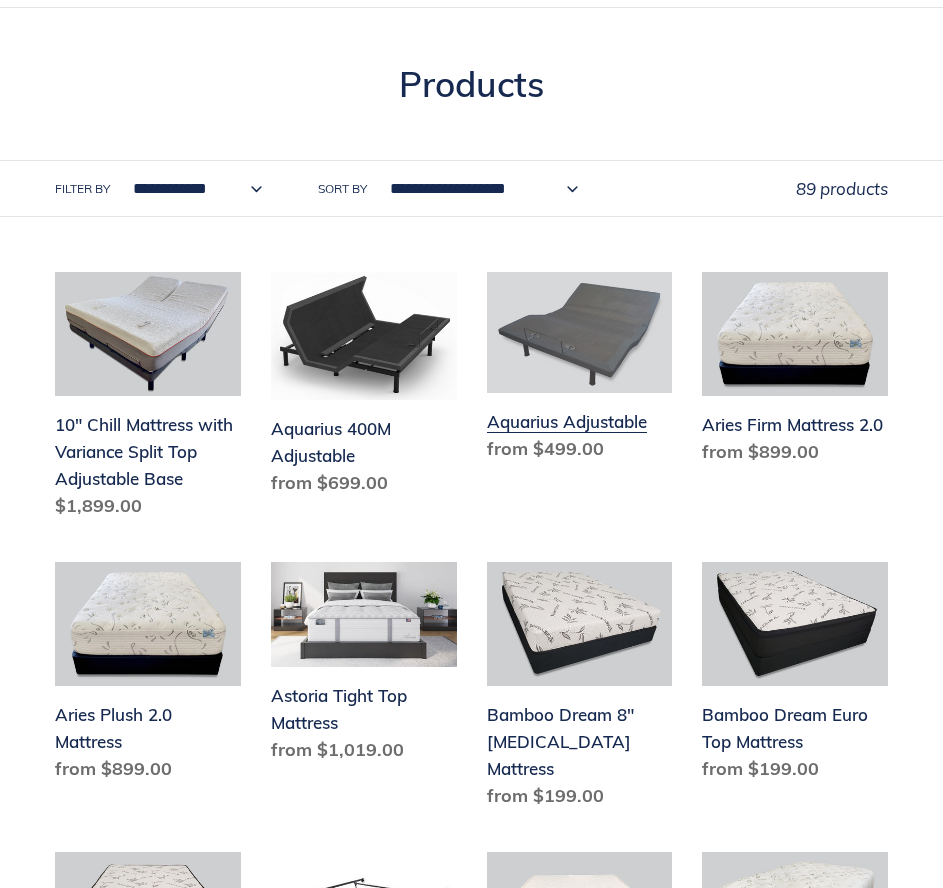scroll, scrollTop: 400, scrollLeft: 0, axis: vertical 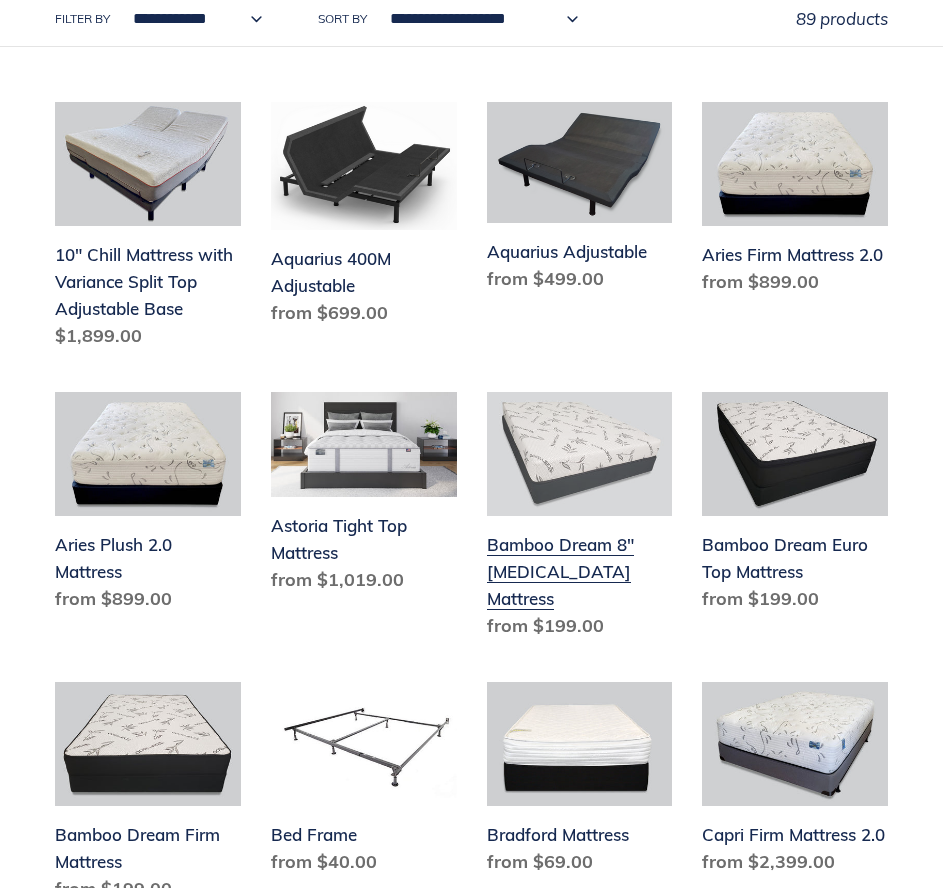 click on "Bamboo Dream 8" Memory Foam Mattress" at bounding box center [580, 519] 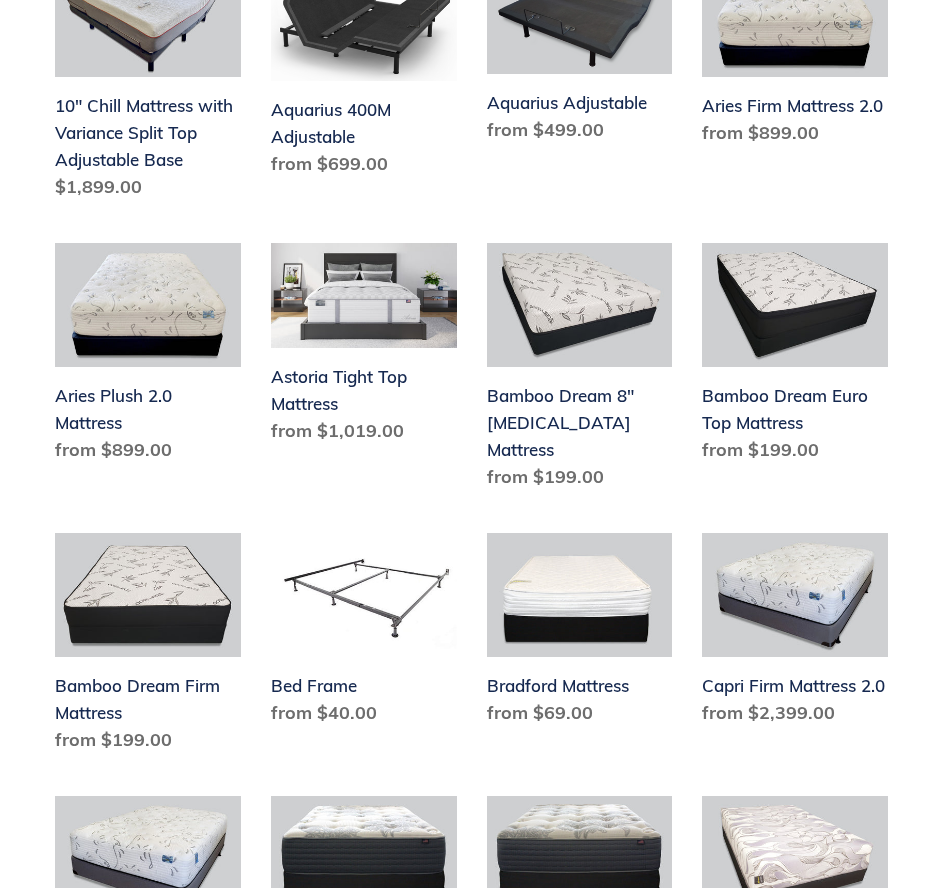scroll, scrollTop: 700, scrollLeft: 0, axis: vertical 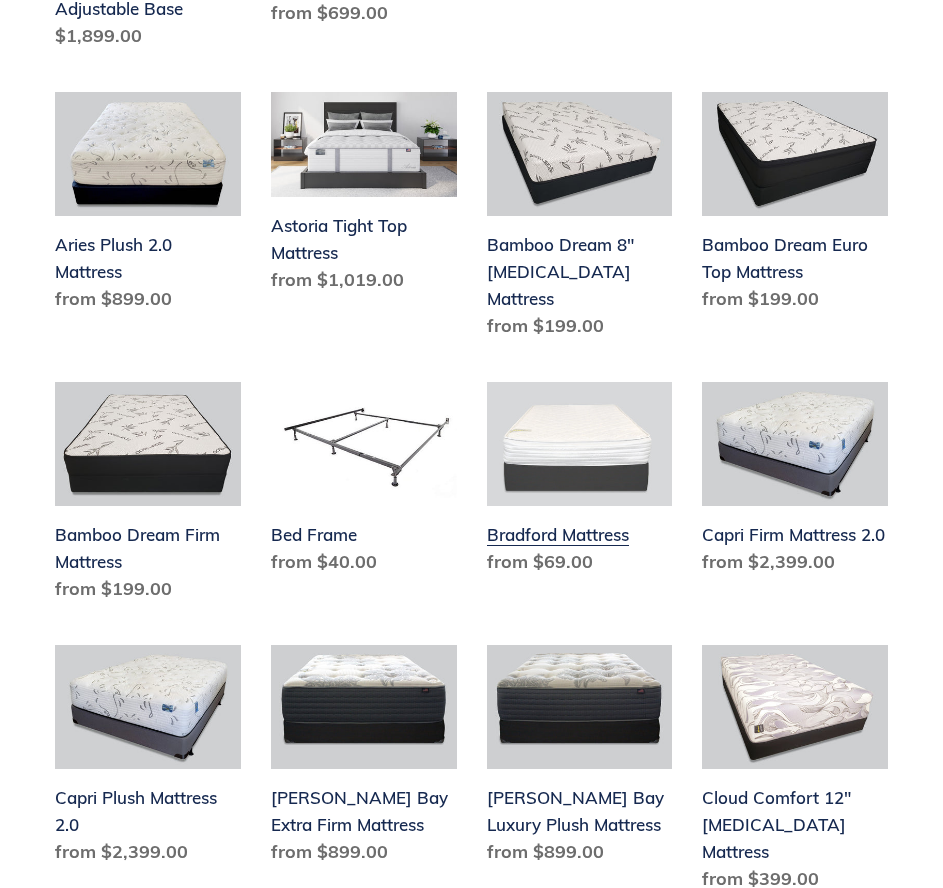 click on "Bradford Mattress" at bounding box center (580, 482) 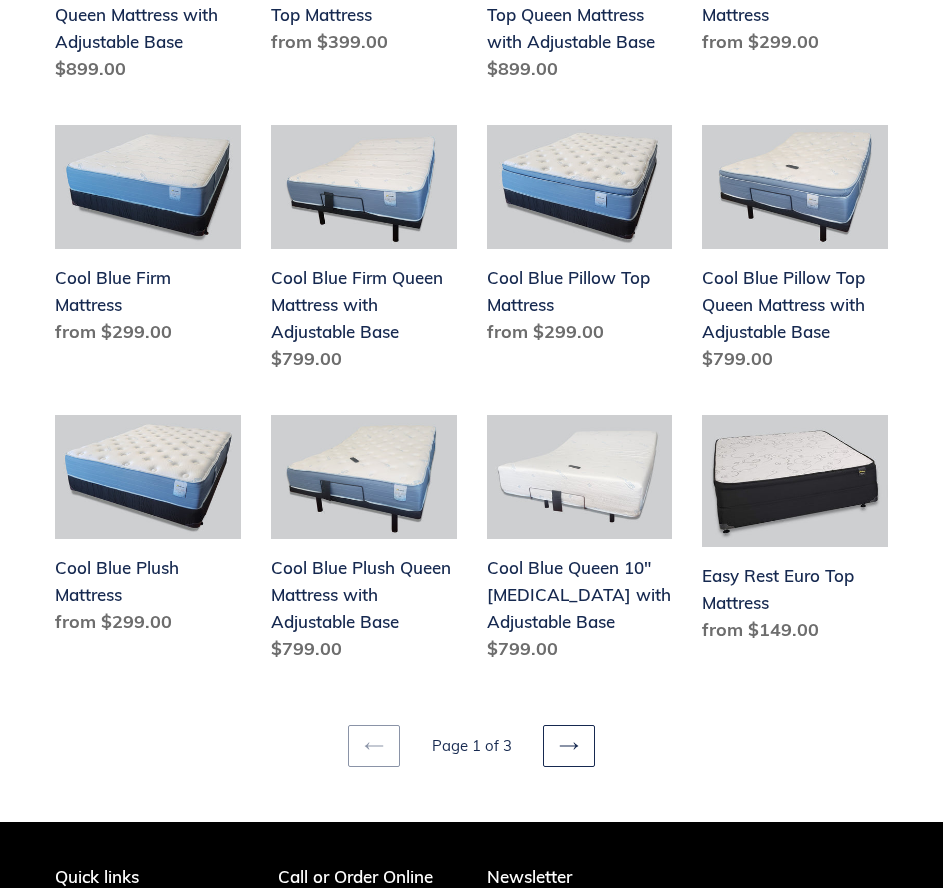 scroll, scrollTop: 2200, scrollLeft: 0, axis: vertical 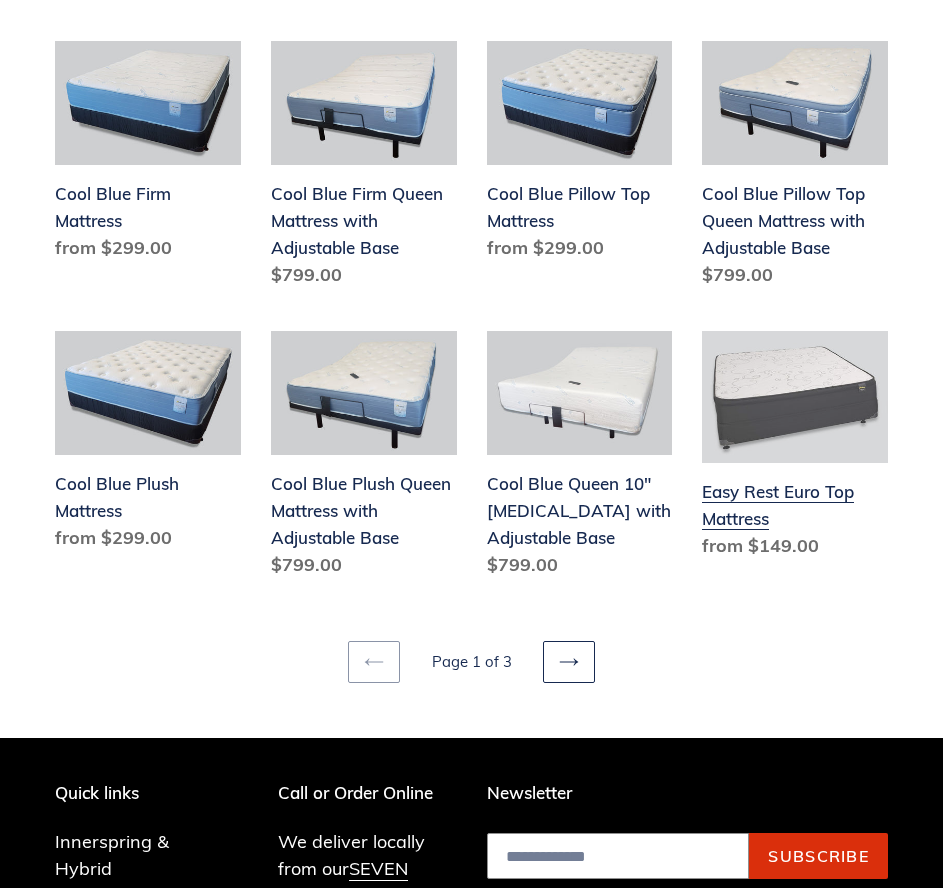 click on "Easy Rest Euro Top Mattress" at bounding box center [795, 449] 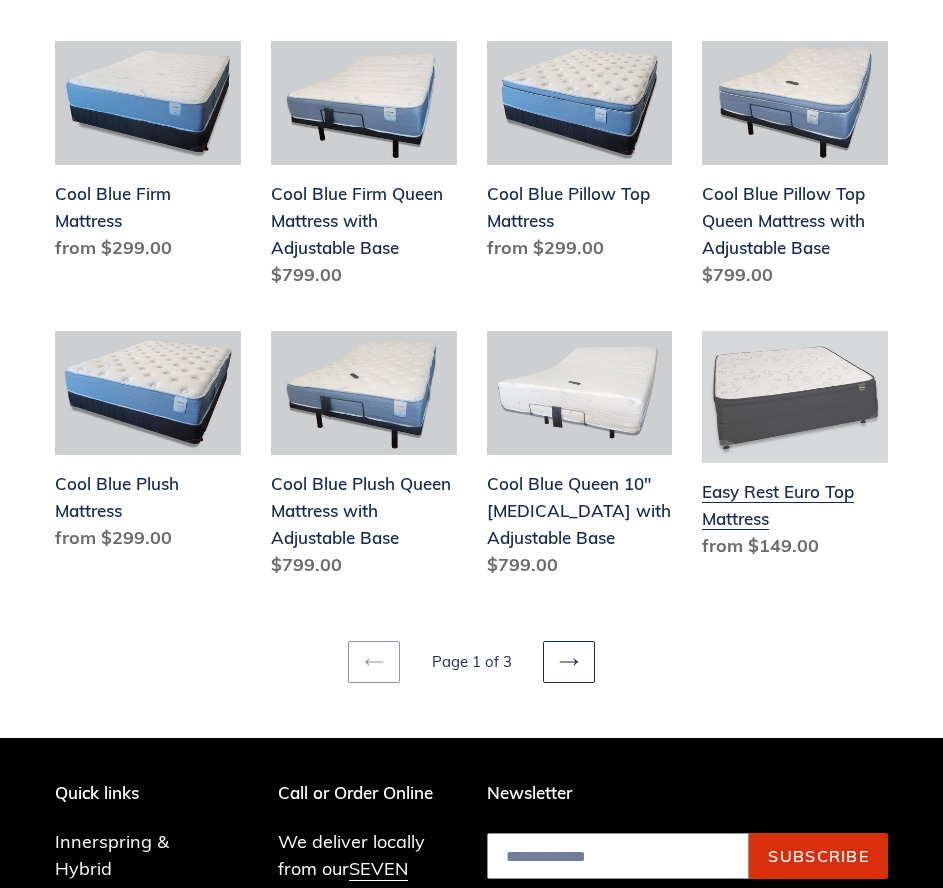 scroll, scrollTop: 2266, scrollLeft: 0, axis: vertical 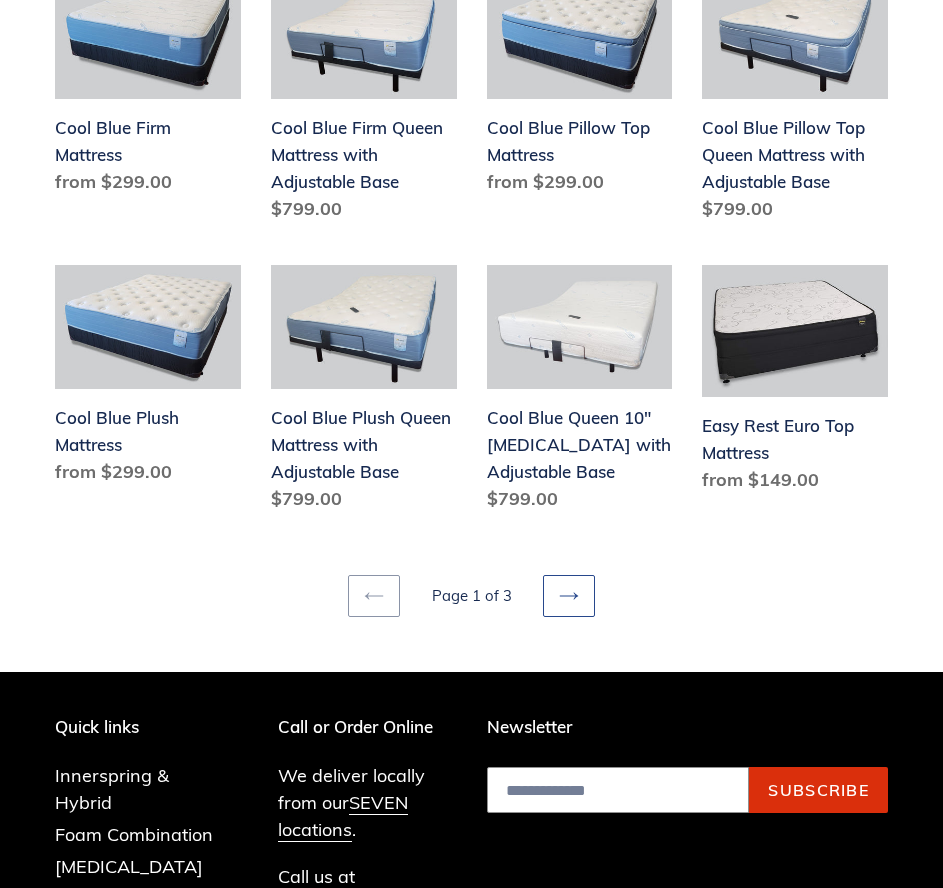 click 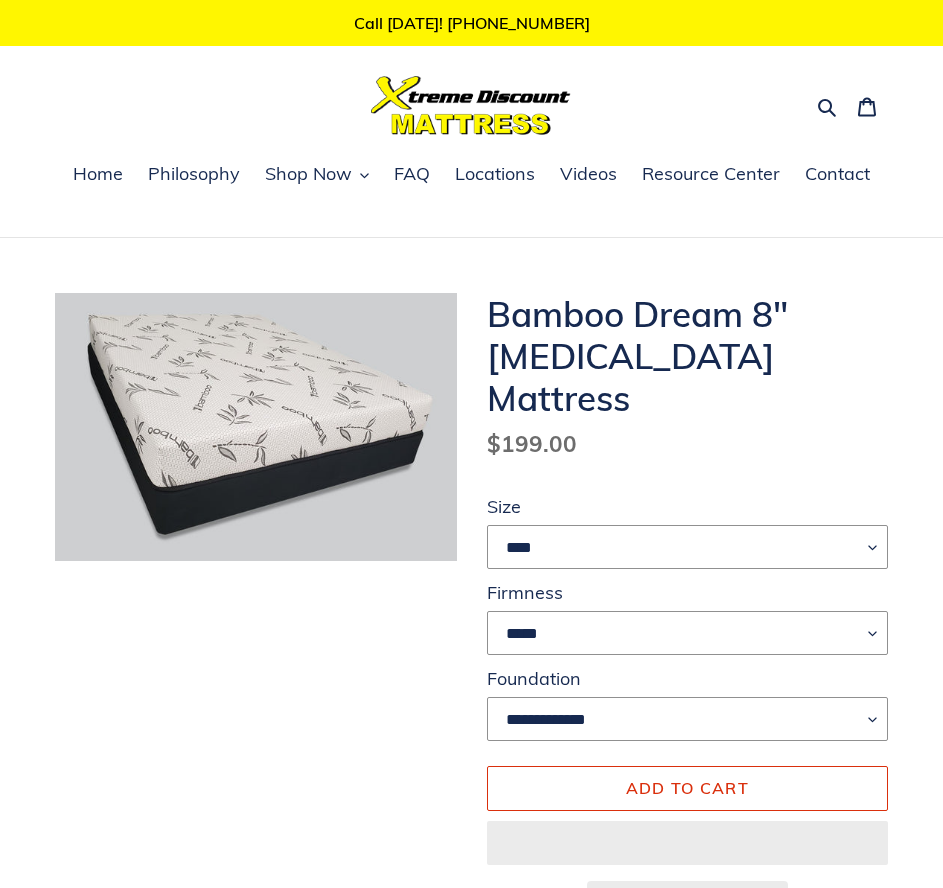 scroll, scrollTop: 0, scrollLeft: 0, axis: both 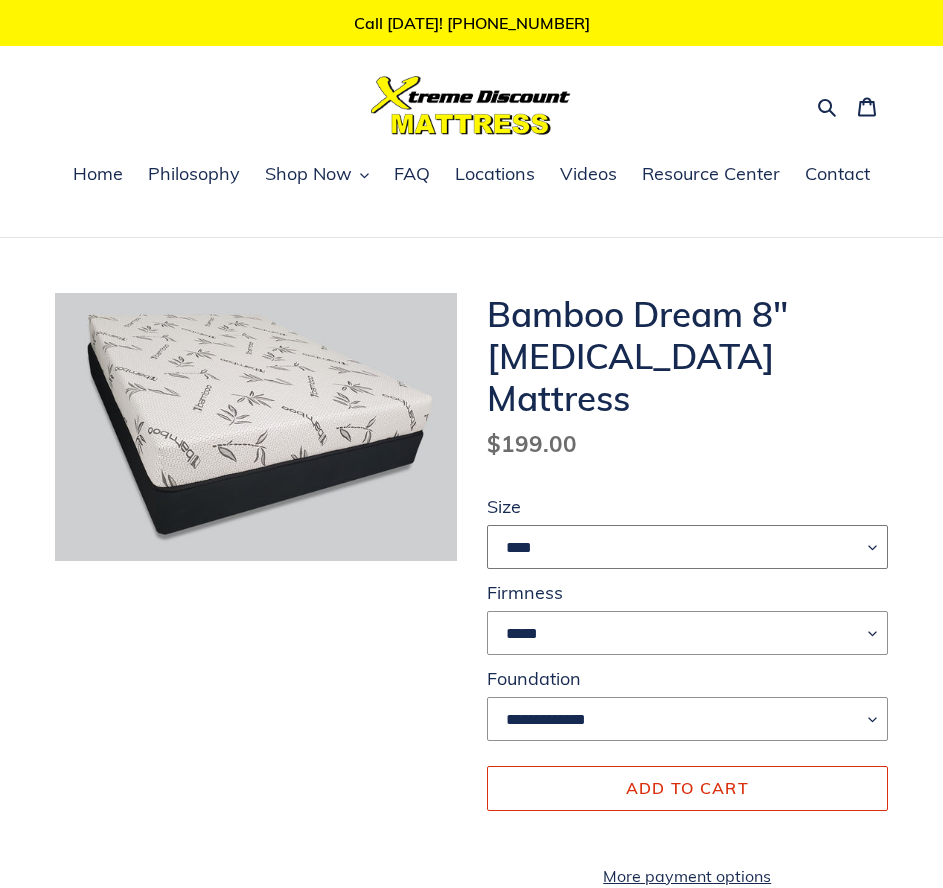 click on "**** ******* **** ***** ****" at bounding box center (688, 547) 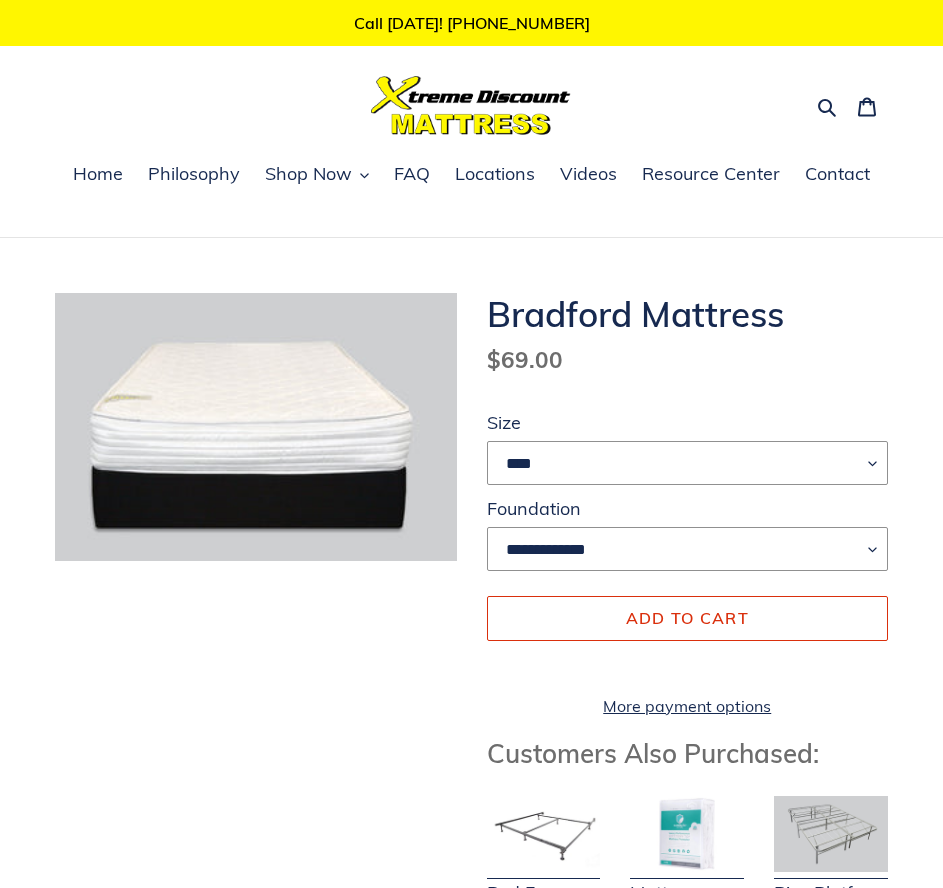 scroll, scrollTop: 0, scrollLeft: 0, axis: both 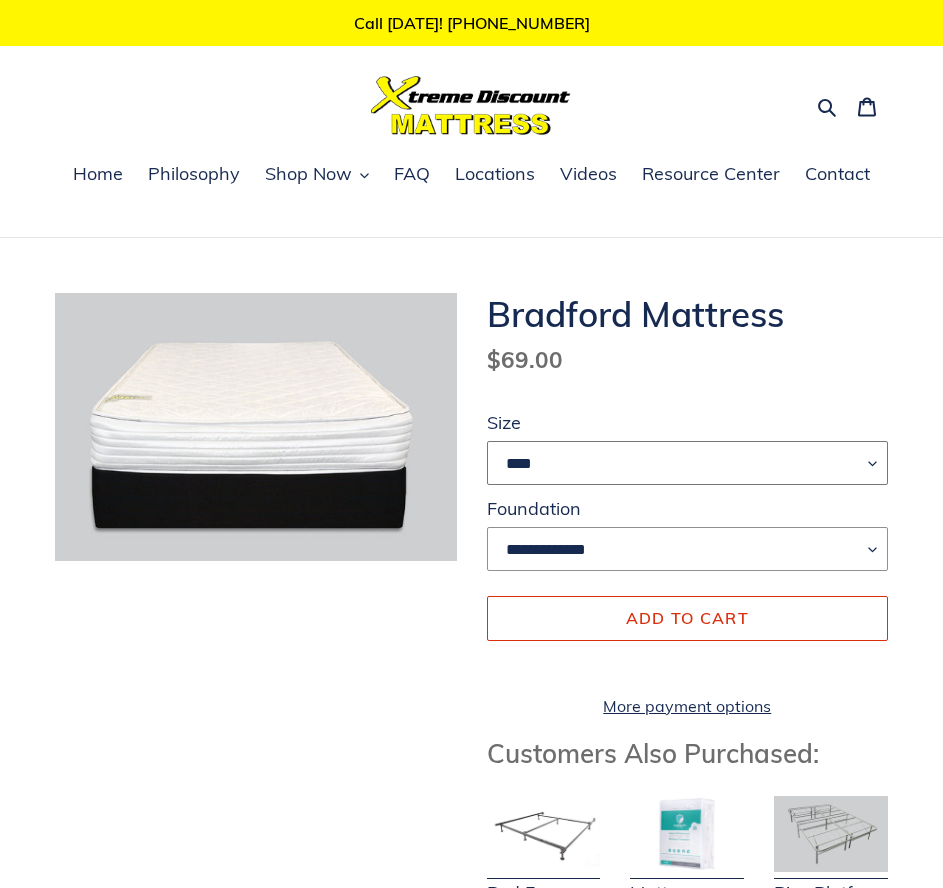 click on "**** ****" at bounding box center [688, 463] 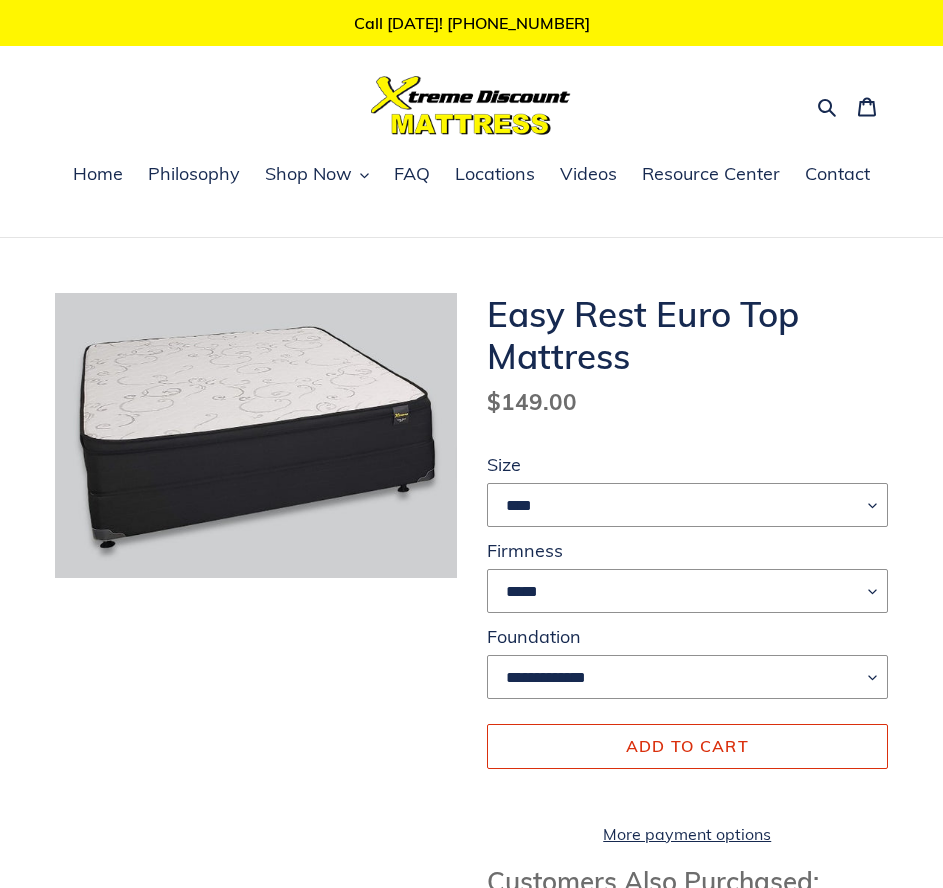 scroll, scrollTop: 0, scrollLeft: 0, axis: both 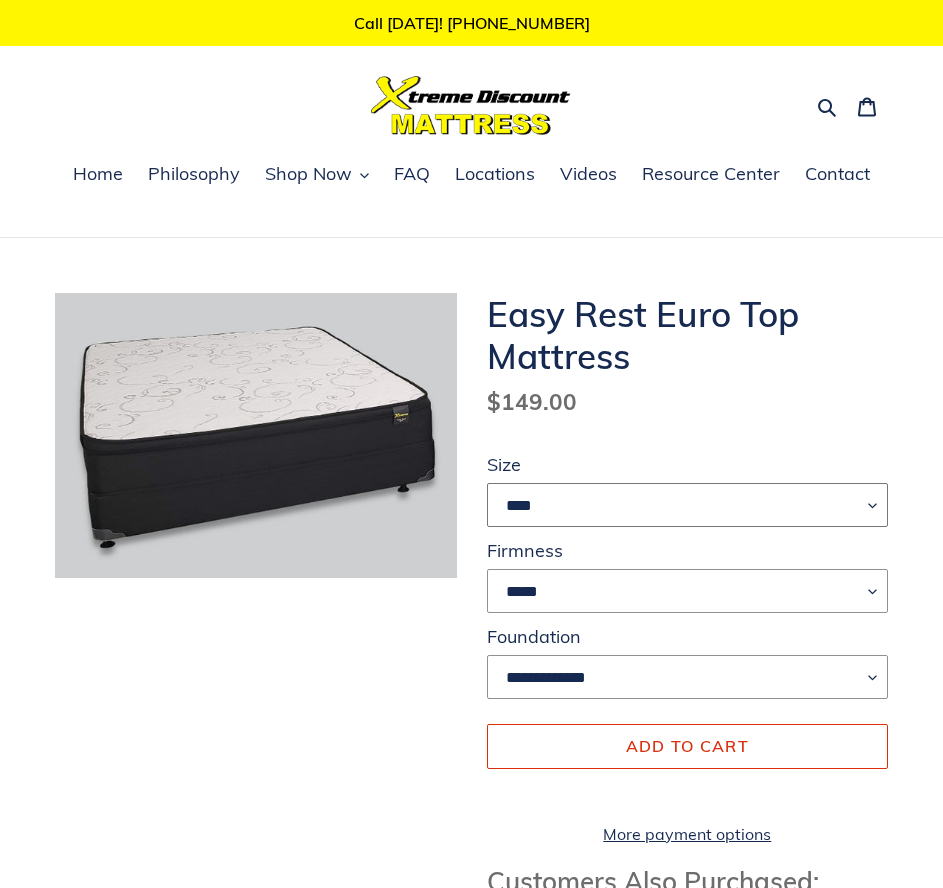click on "**** ******* **** ***** ****" at bounding box center (688, 505) 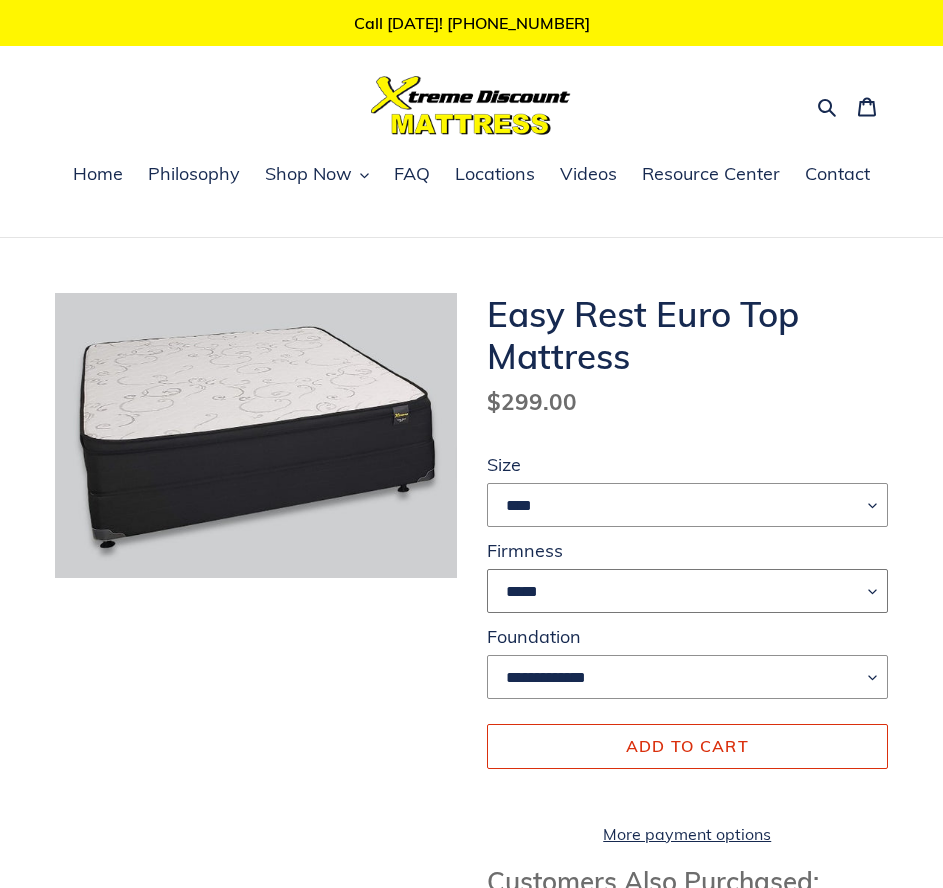 click on "*****" at bounding box center [688, 591] 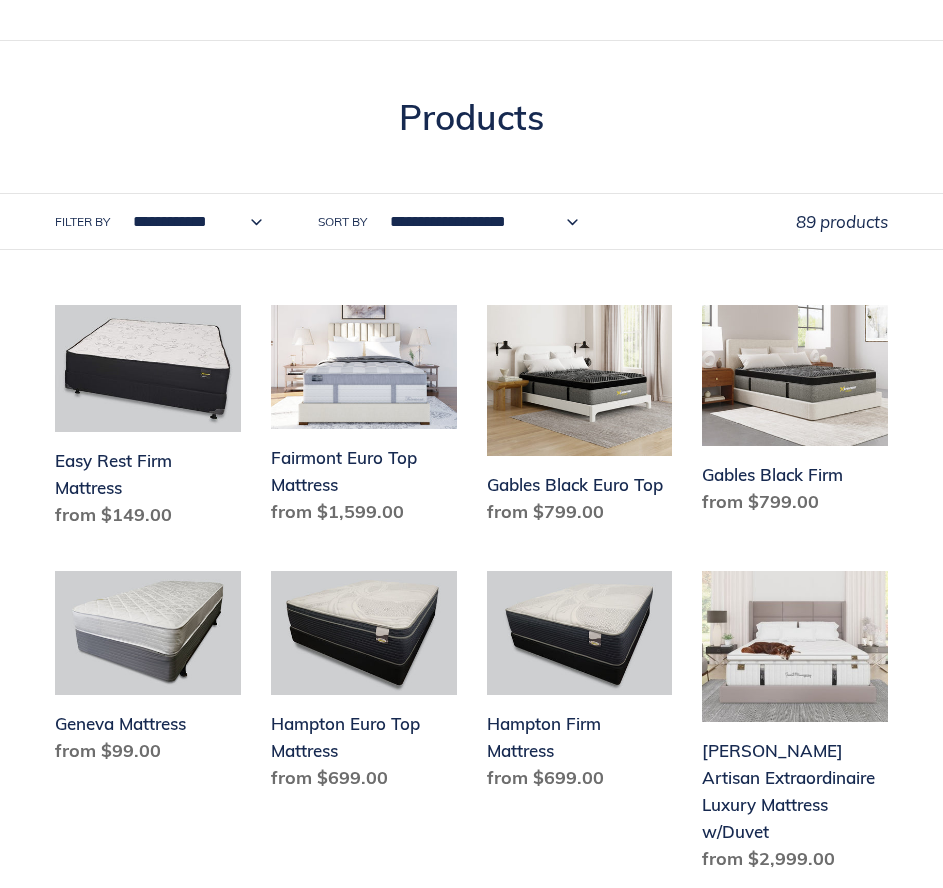scroll, scrollTop: 200, scrollLeft: 0, axis: vertical 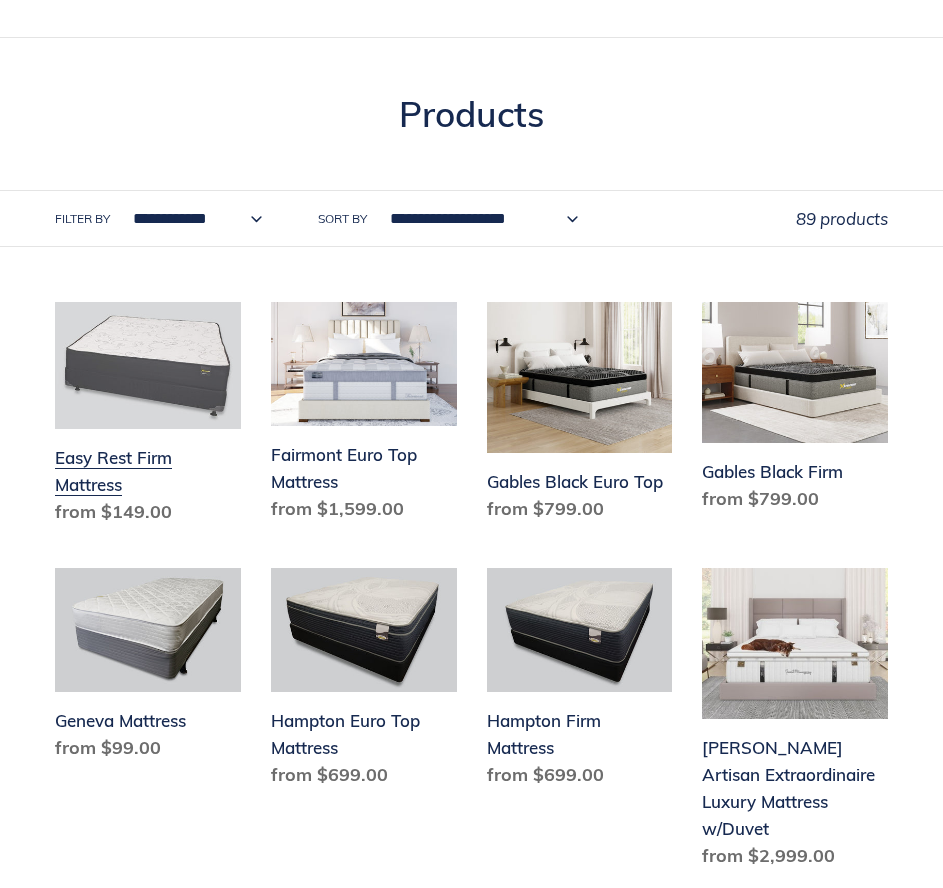 click on "Easy Rest Firm Mattress" at bounding box center [148, 417] 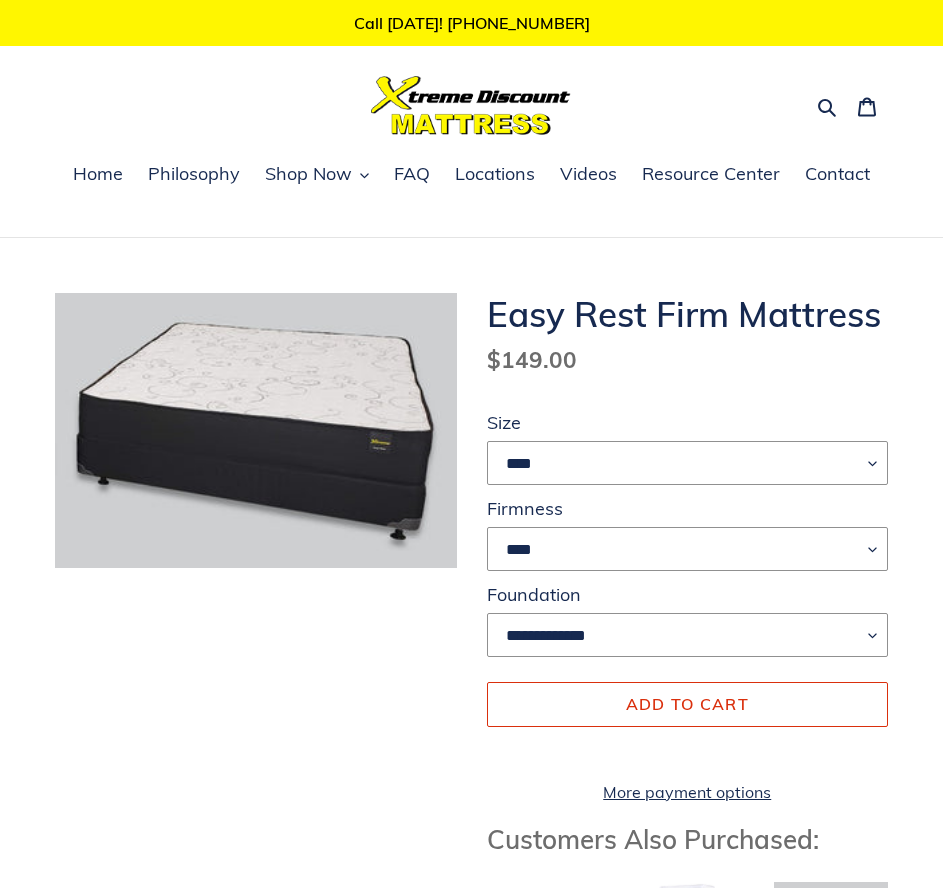 scroll, scrollTop: 0, scrollLeft: 0, axis: both 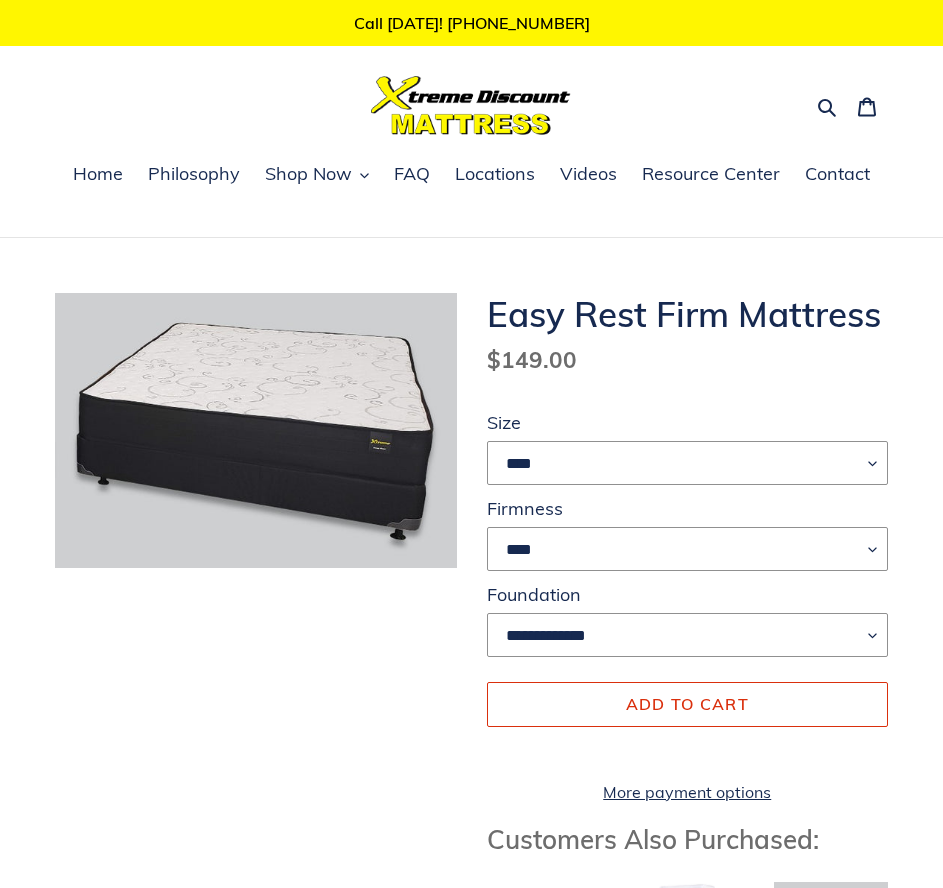 click on "**********" at bounding box center (688, 538) 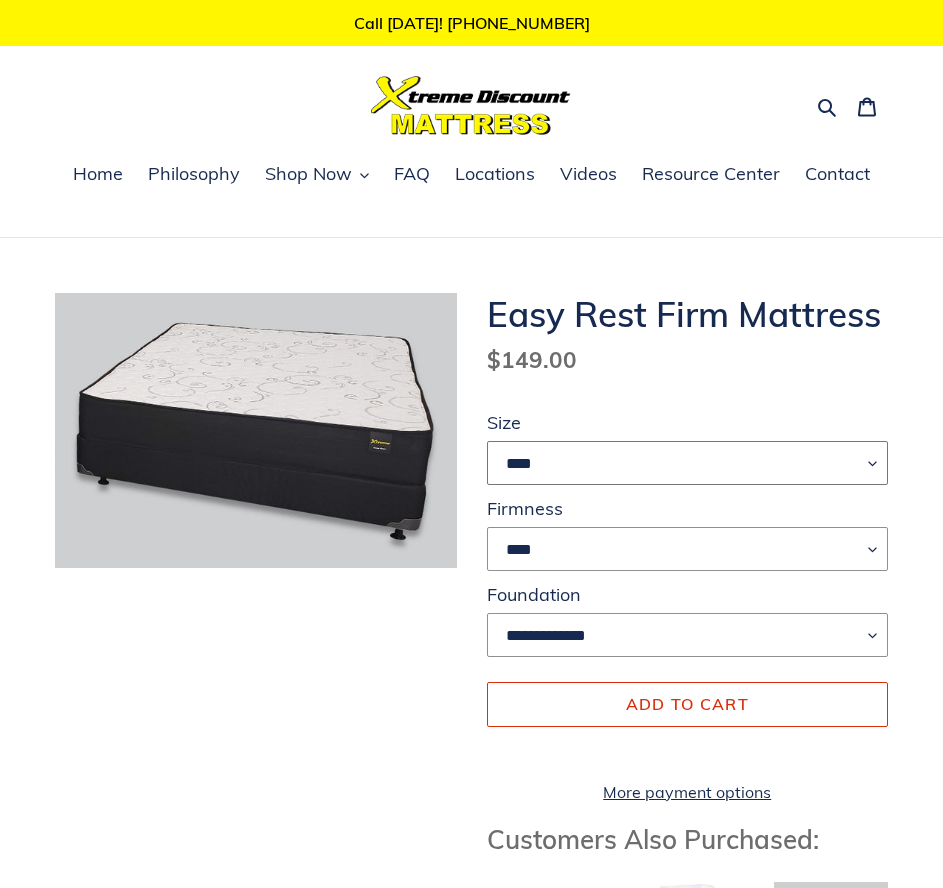 click on "**** ******* **** ***** ****" at bounding box center [688, 463] 